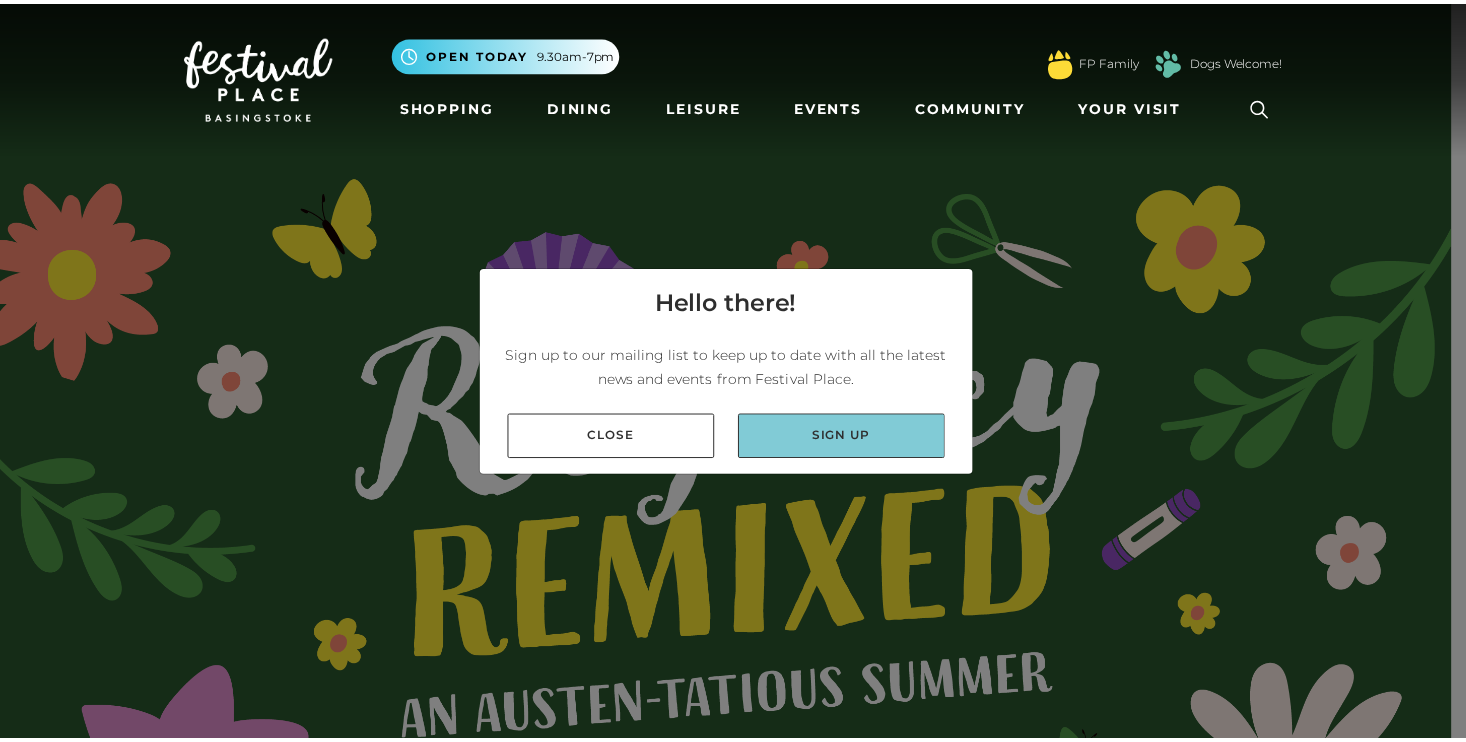 scroll, scrollTop: 0, scrollLeft: 0, axis: both 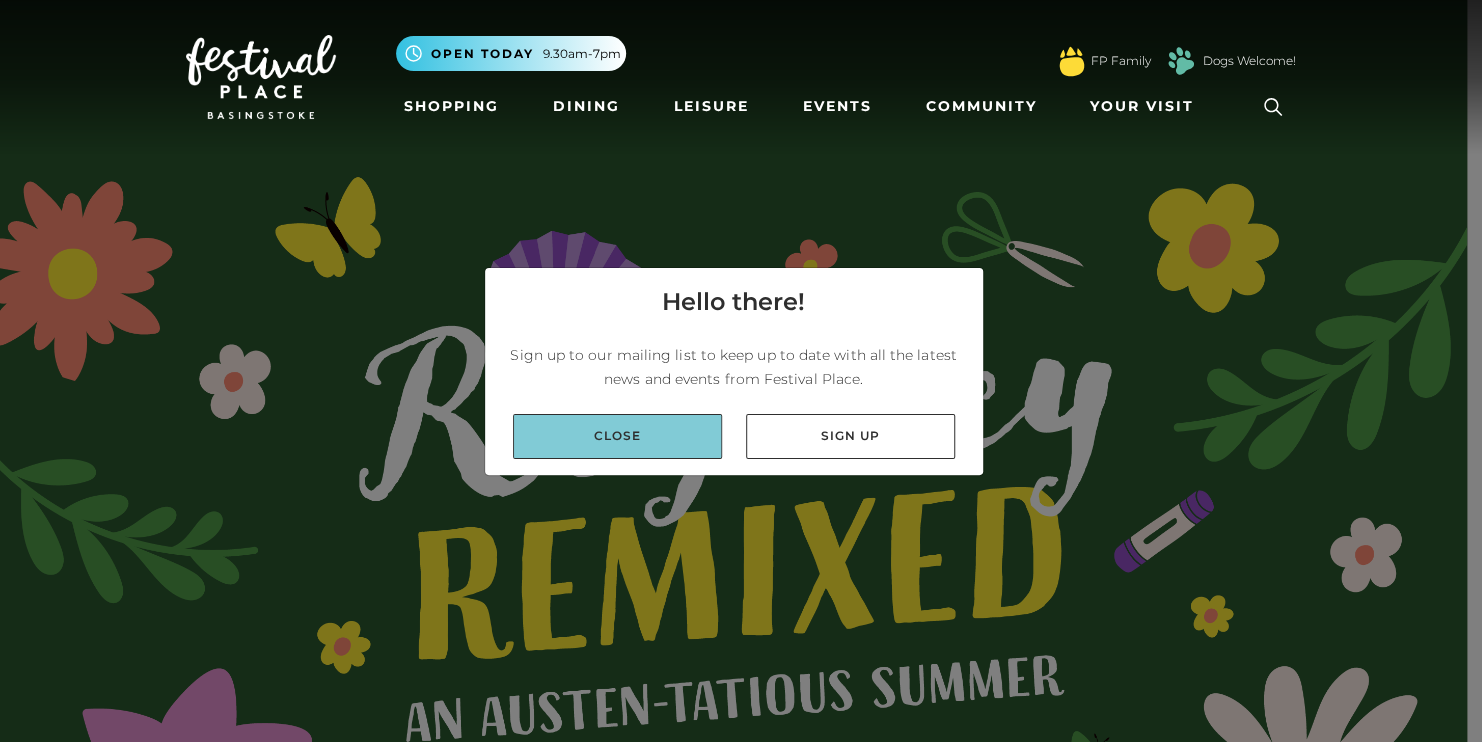click on "Close" at bounding box center (617, 436) 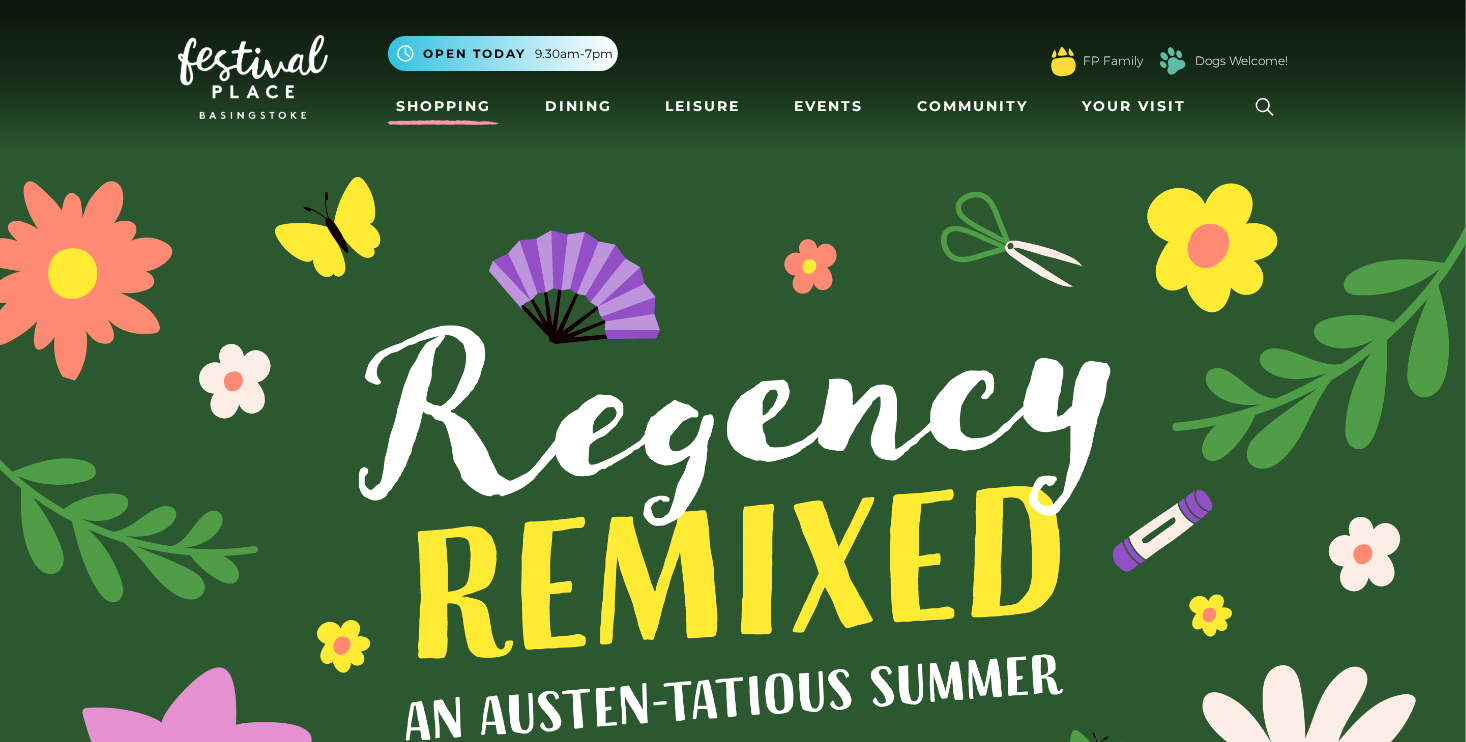 click on "Shopping" at bounding box center [443, 106] 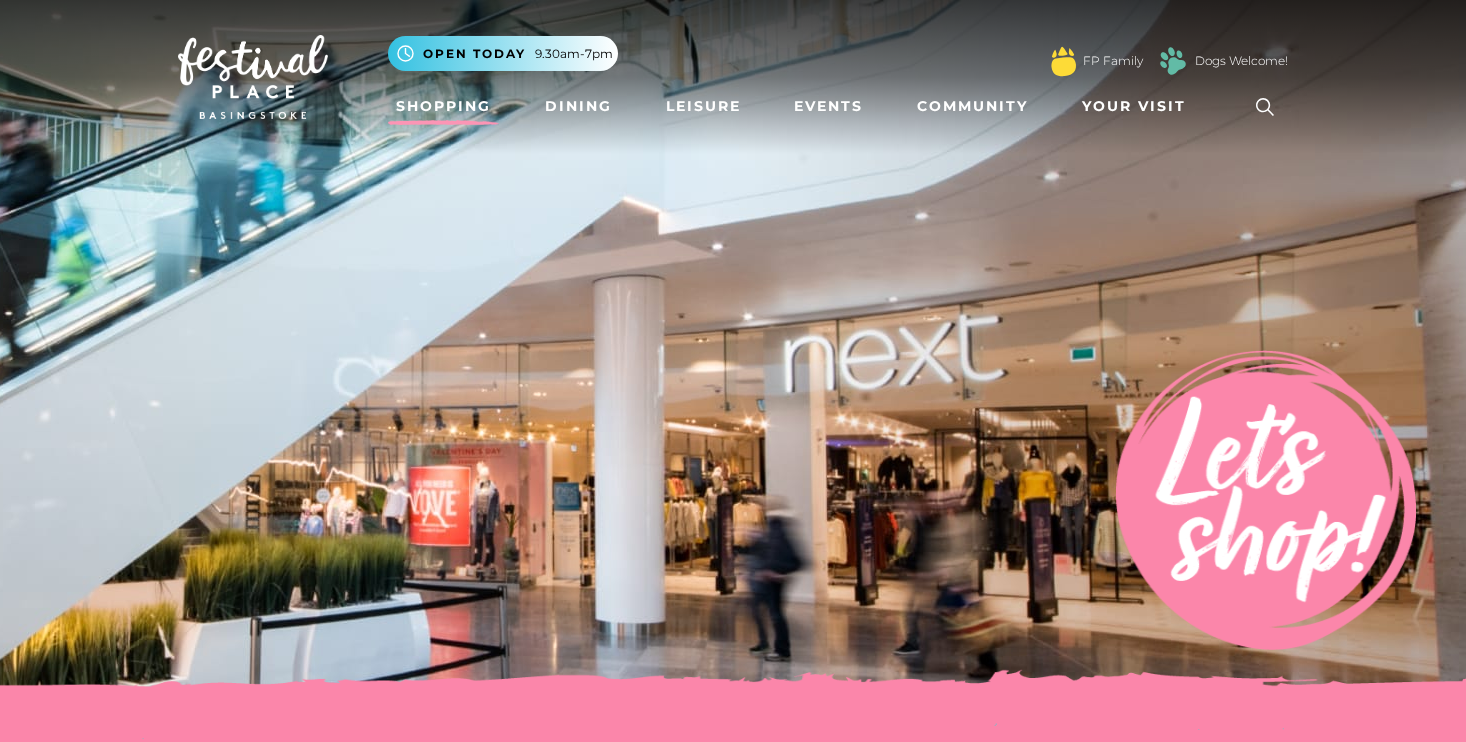 scroll, scrollTop: 0, scrollLeft: 0, axis: both 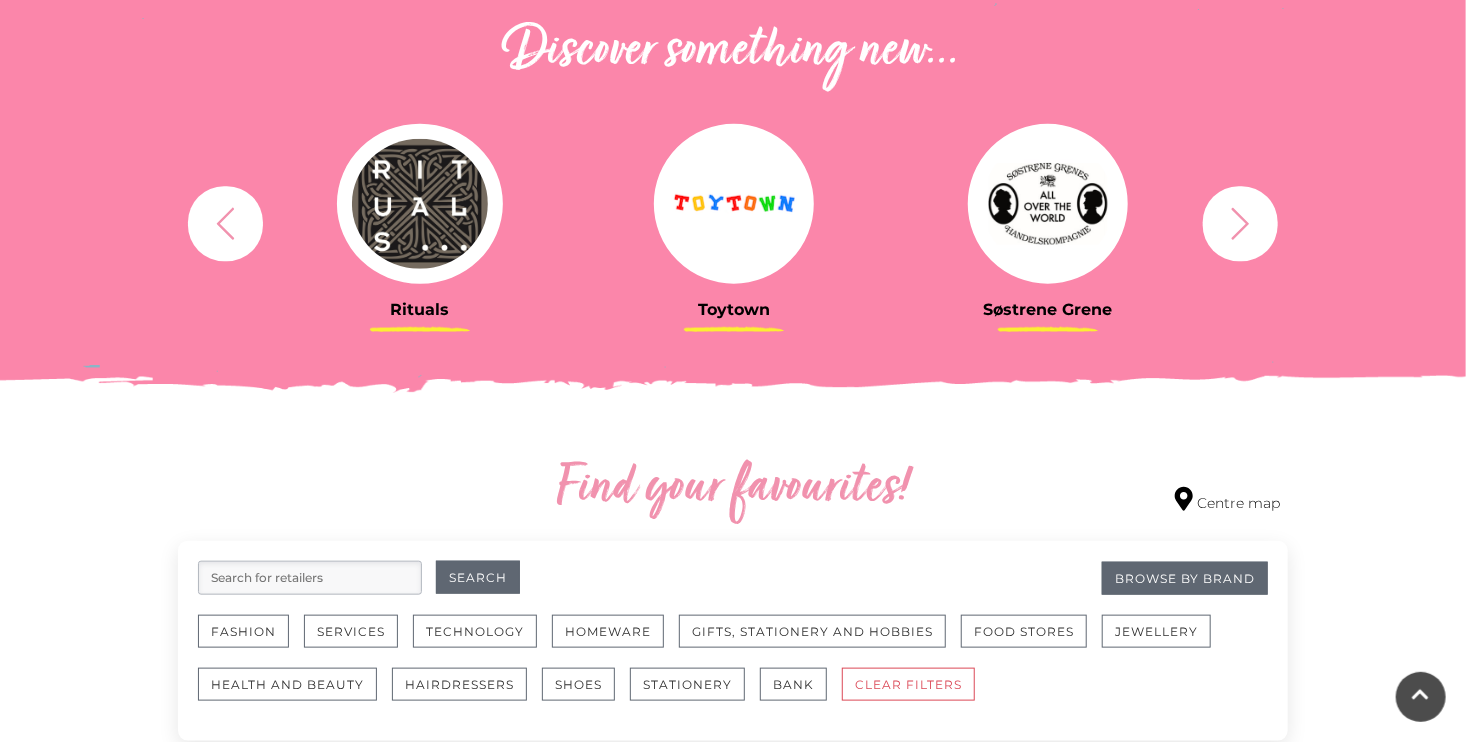 click 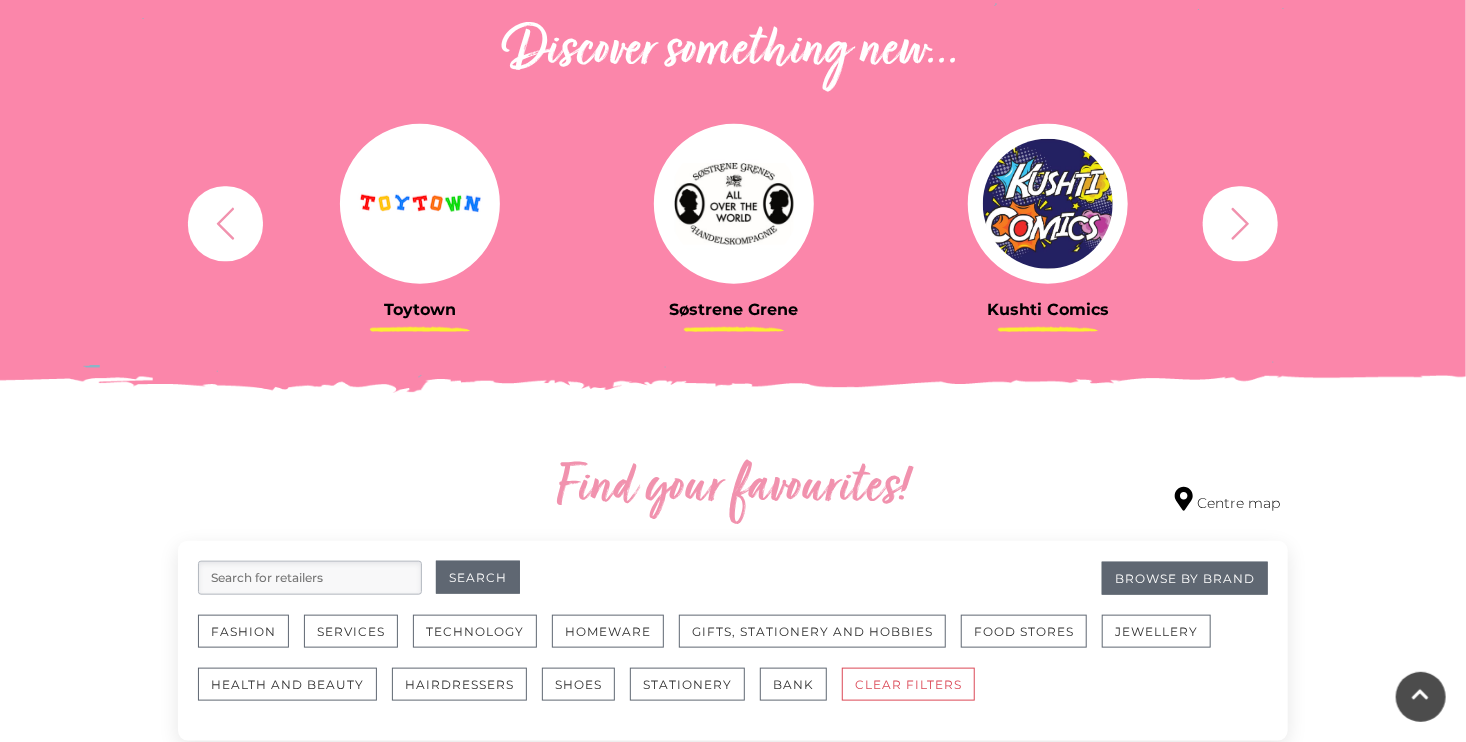 click 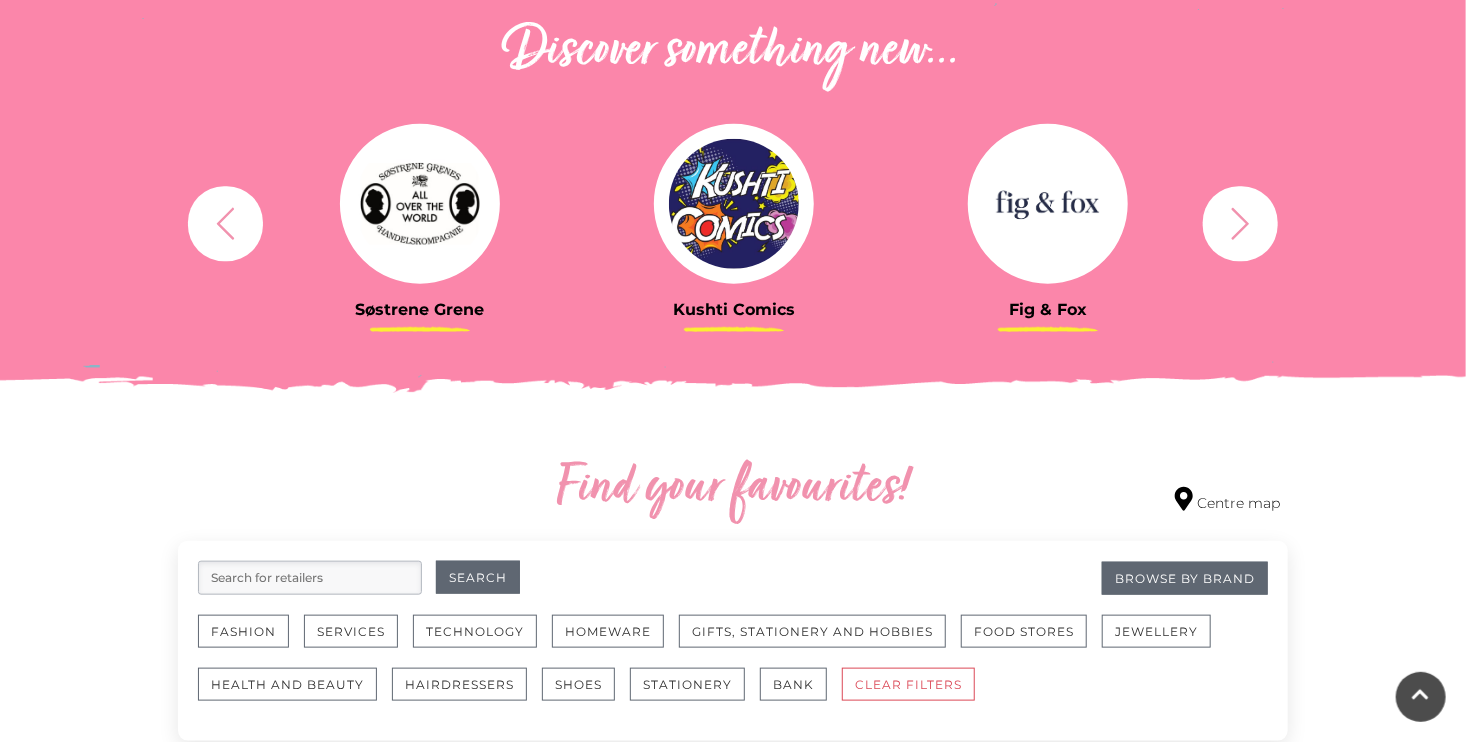 click 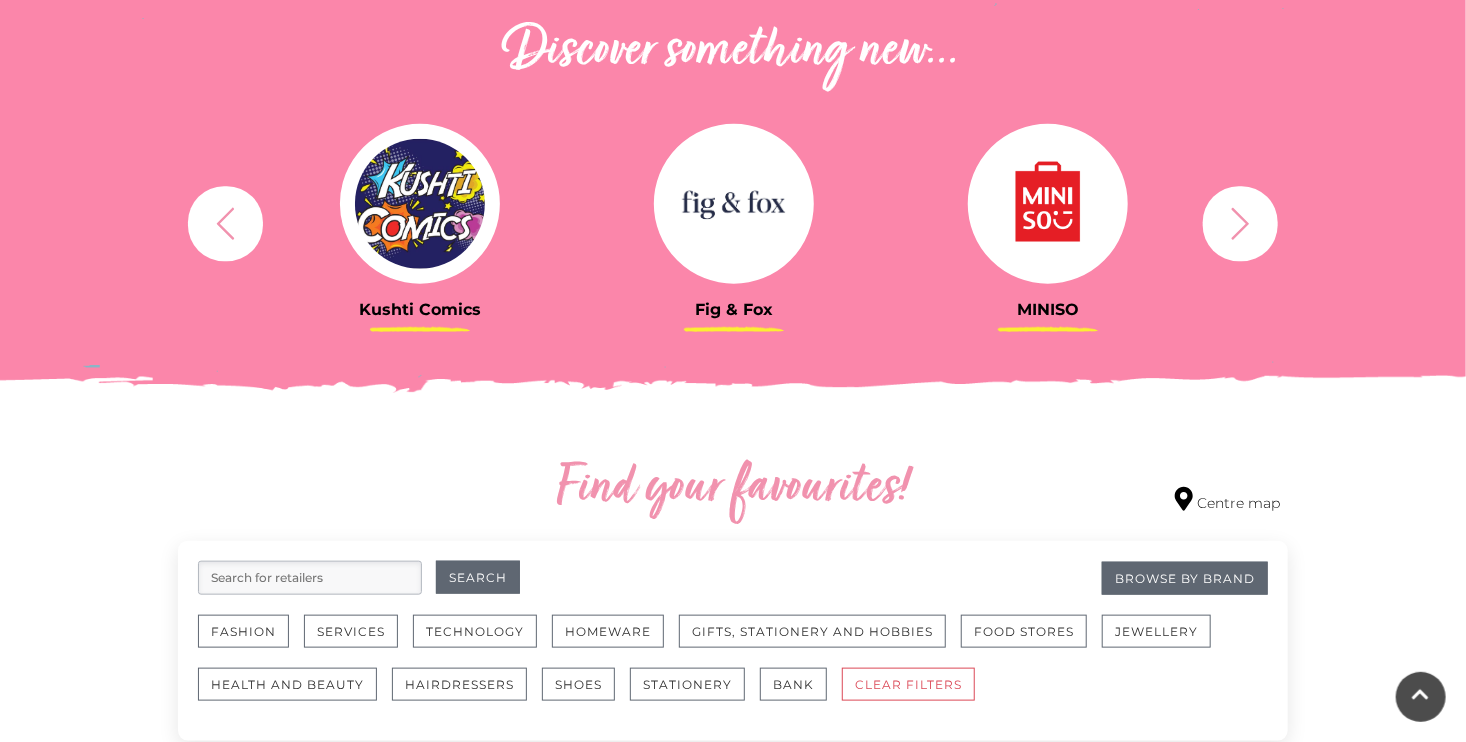 click 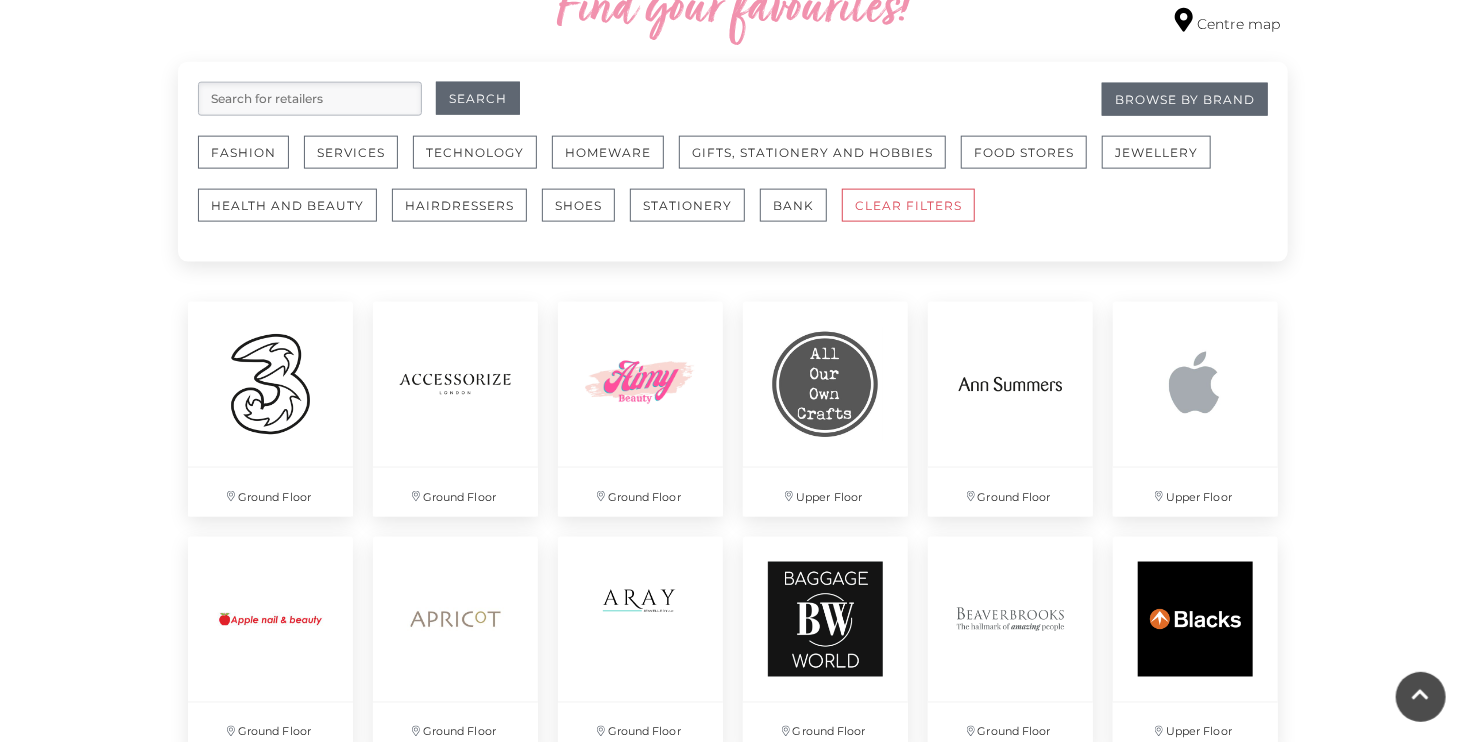 scroll, scrollTop: 1184, scrollLeft: 0, axis: vertical 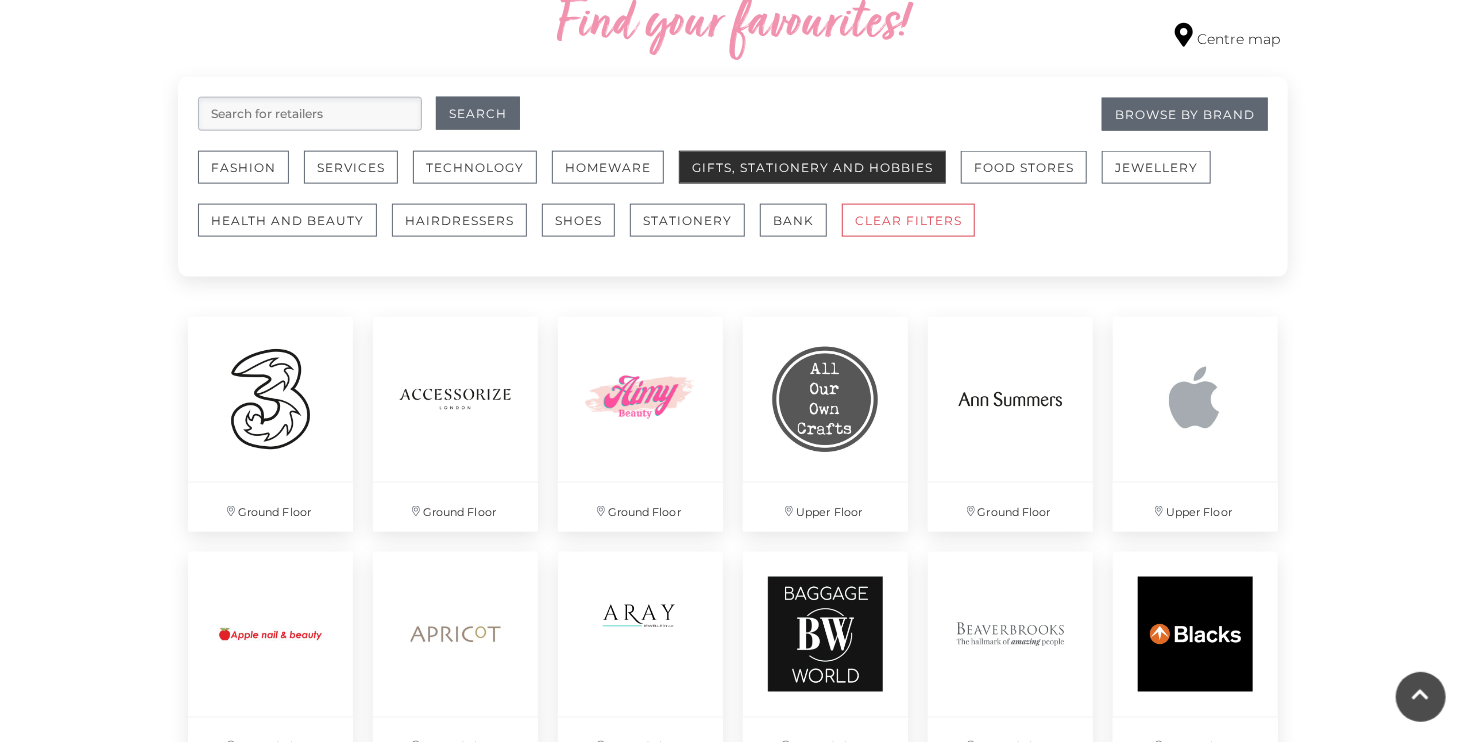click on "Gifts, Stationery and Hobbies" at bounding box center [812, 167] 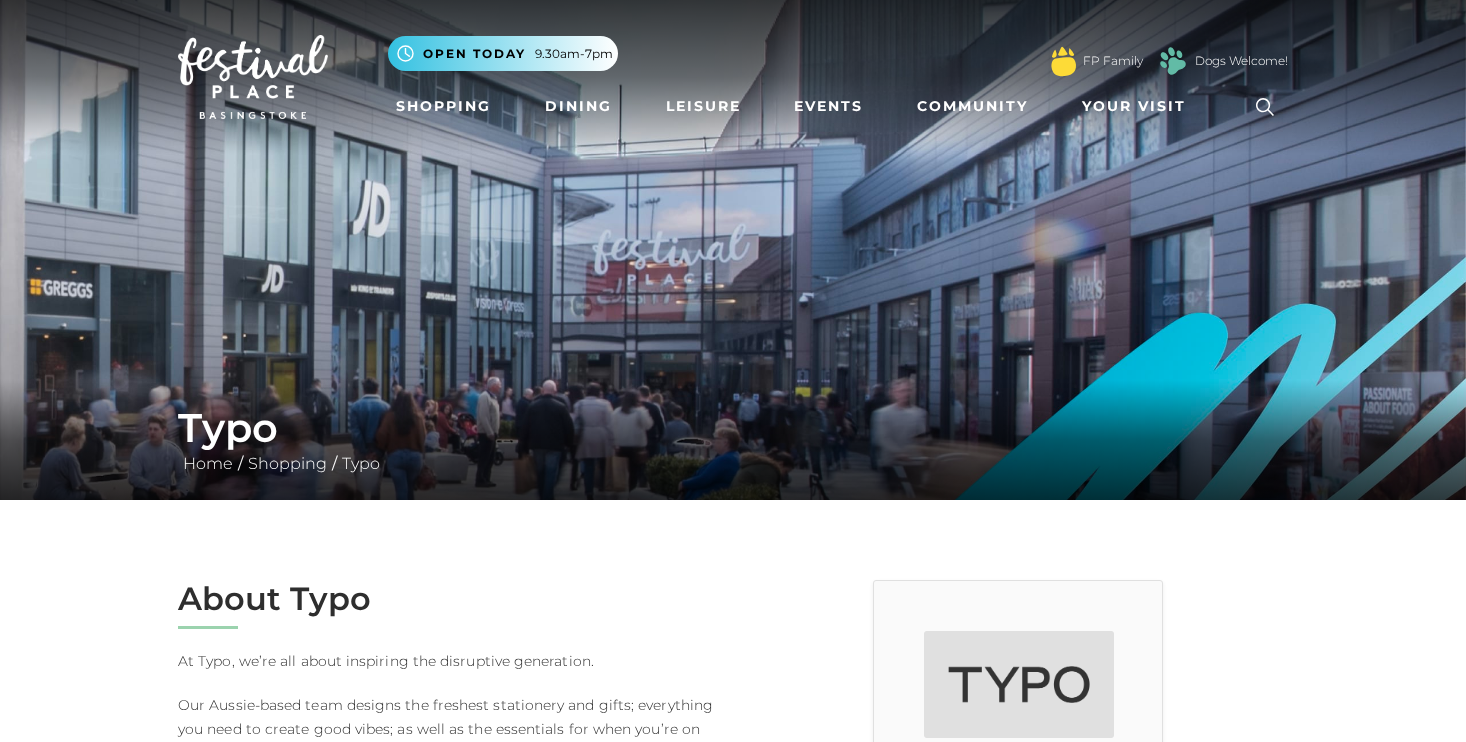 scroll, scrollTop: 0, scrollLeft: 0, axis: both 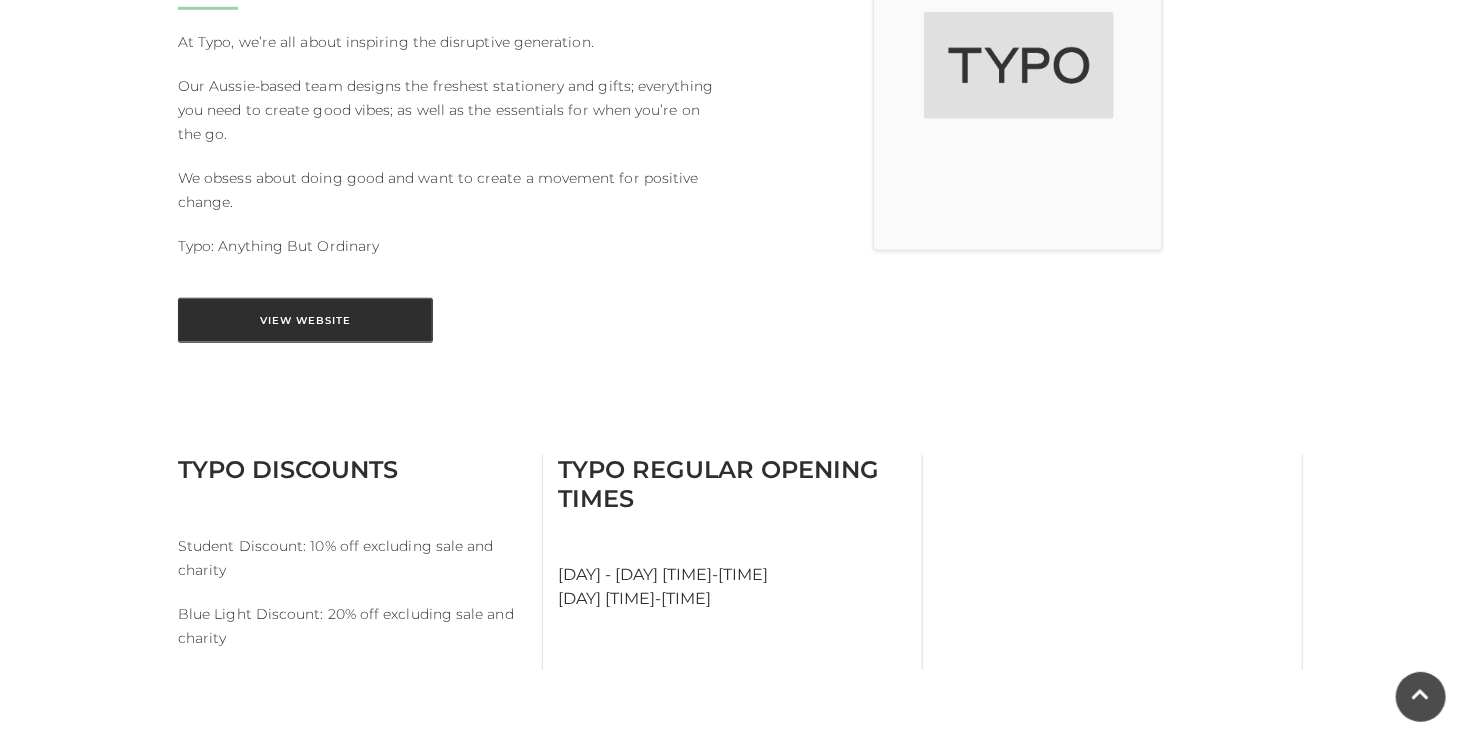click on "View Website" at bounding box center [305, 320] 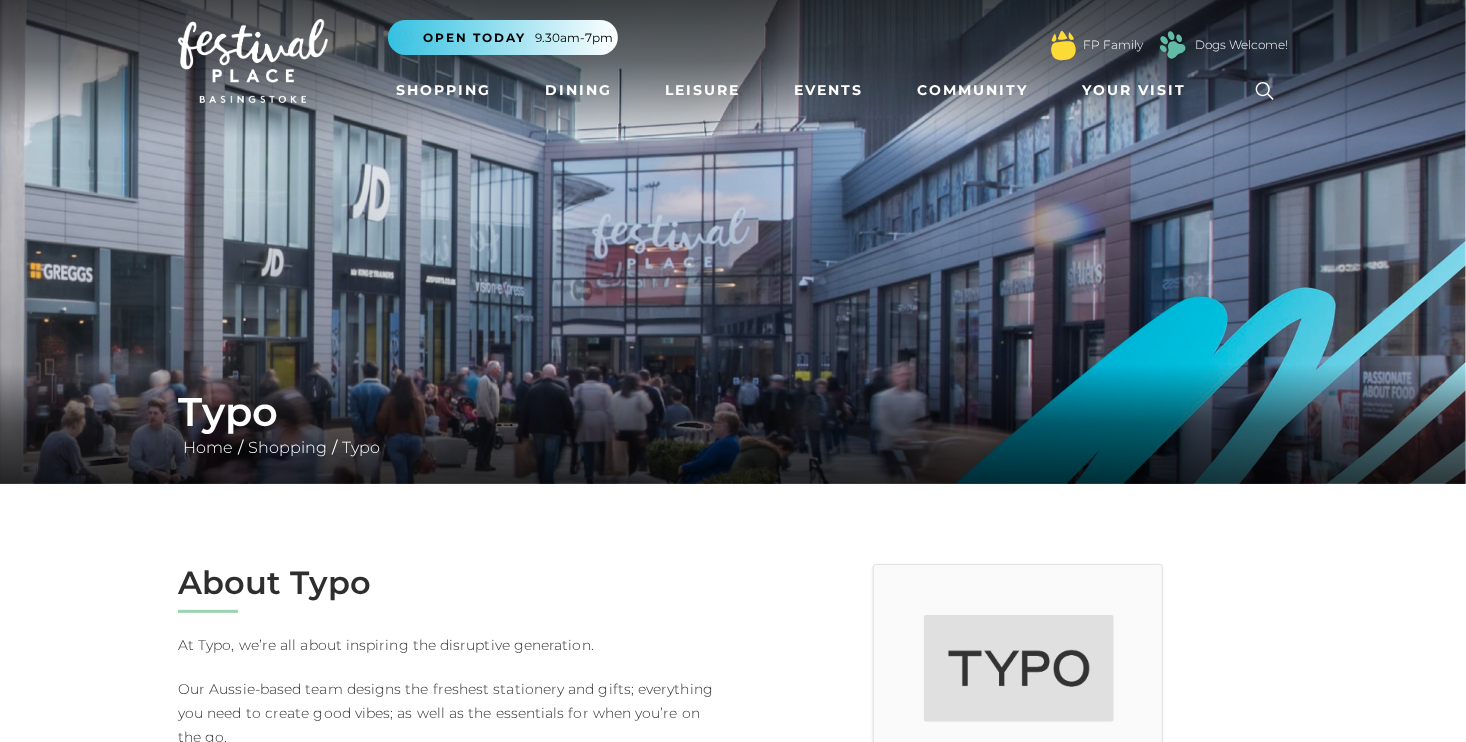 scroll, scrollTop: 0, scrollLeft: 0, axis: both 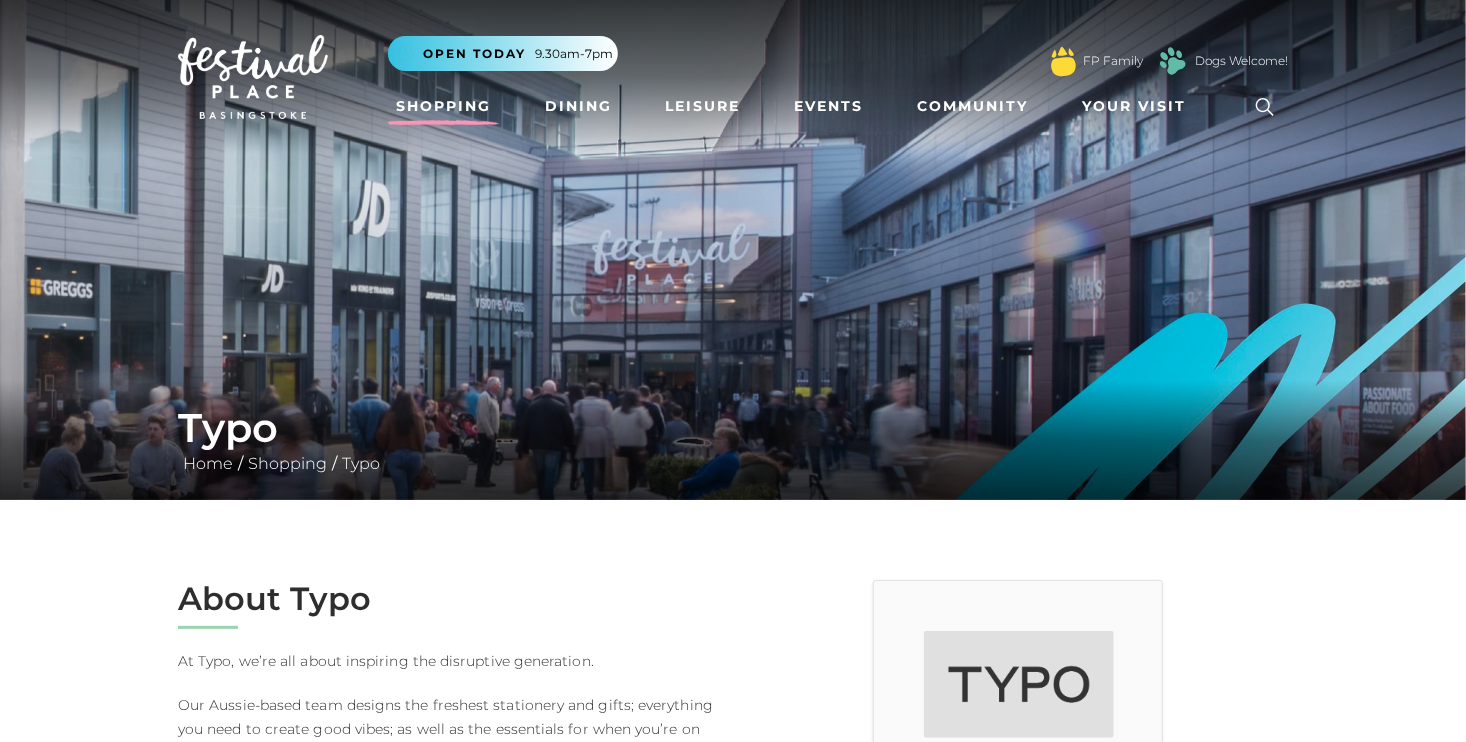 click on "Shopping" at bounding box center (443, 106) 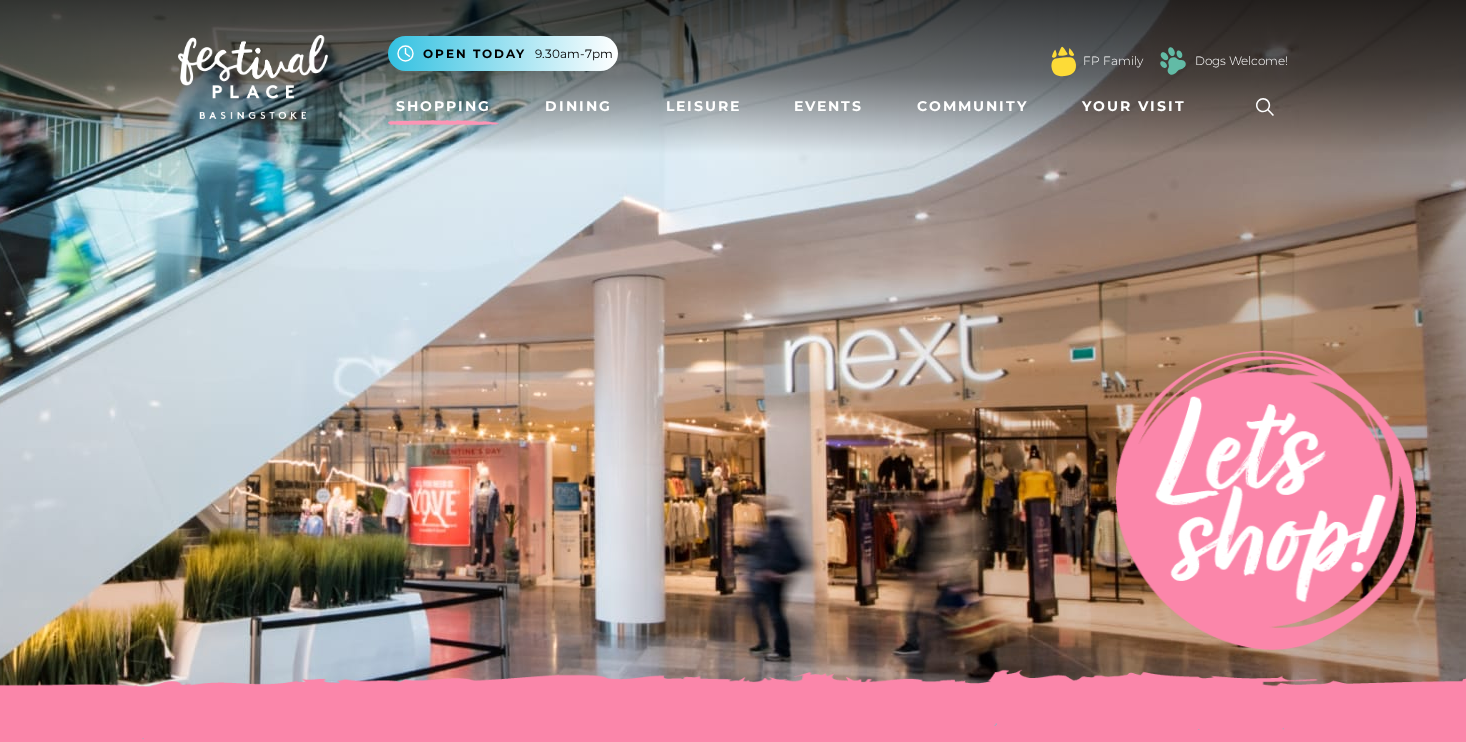 scroll, scrollTop: 0, scrollLeft: 0, axis: both 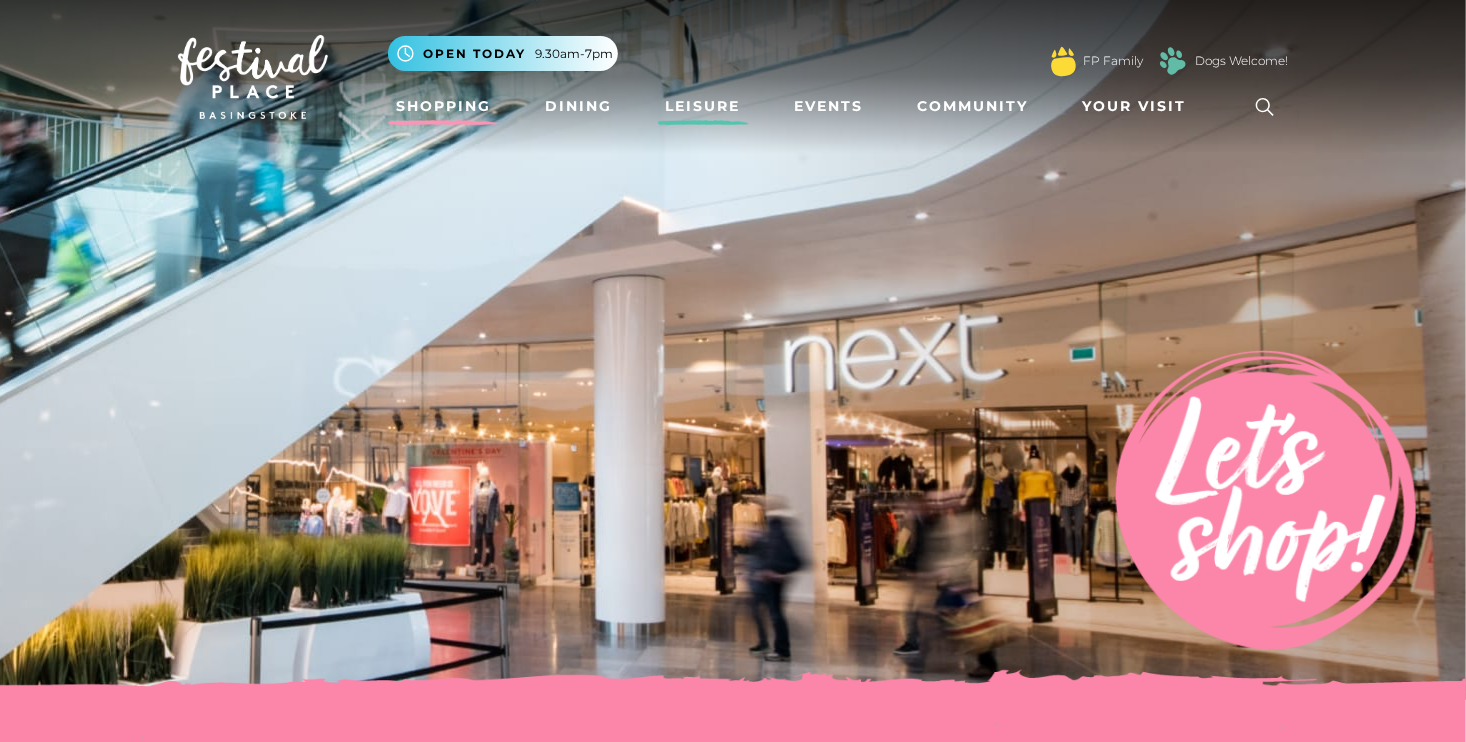 click on "Leisure" at bounding box center [703, 106] 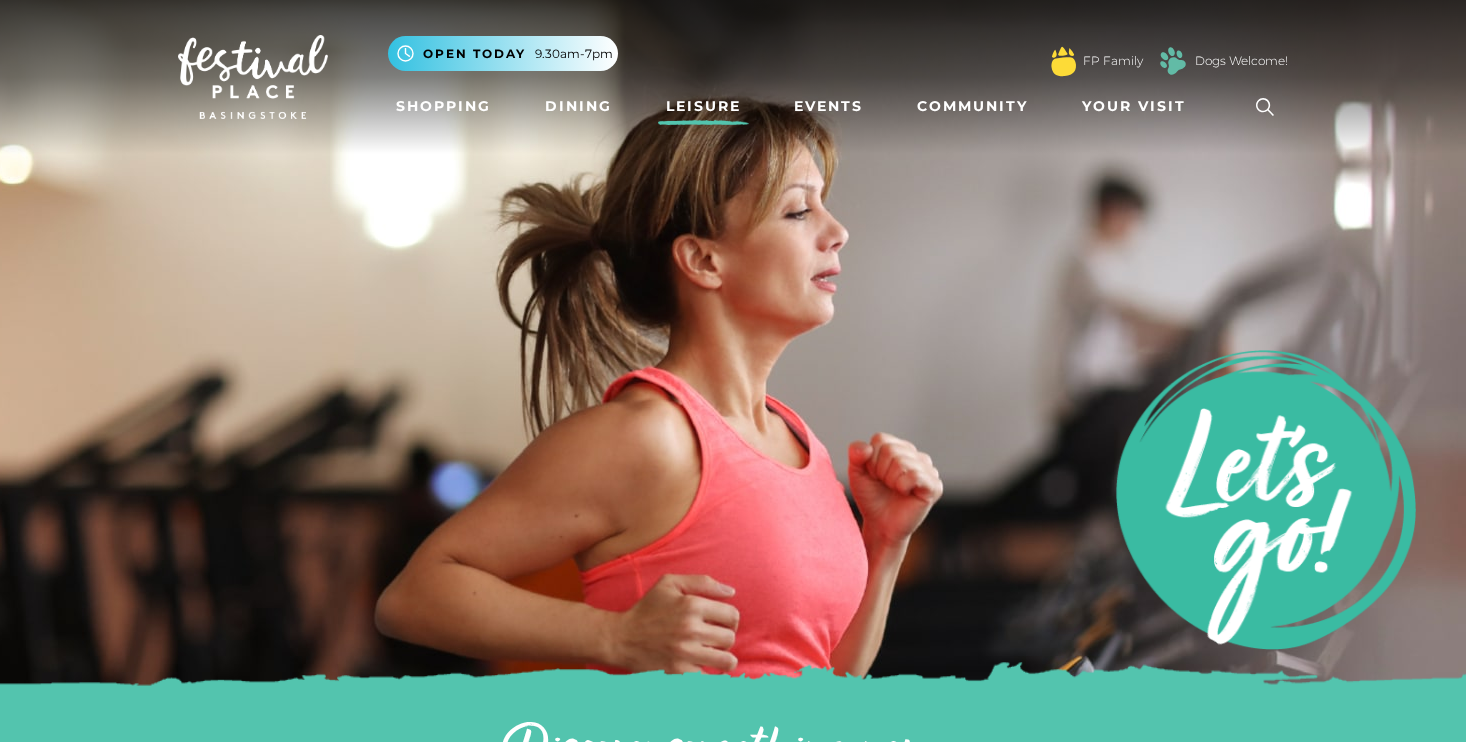 scroll, scrollTop: 0, scrollLeft: 0, axis: both 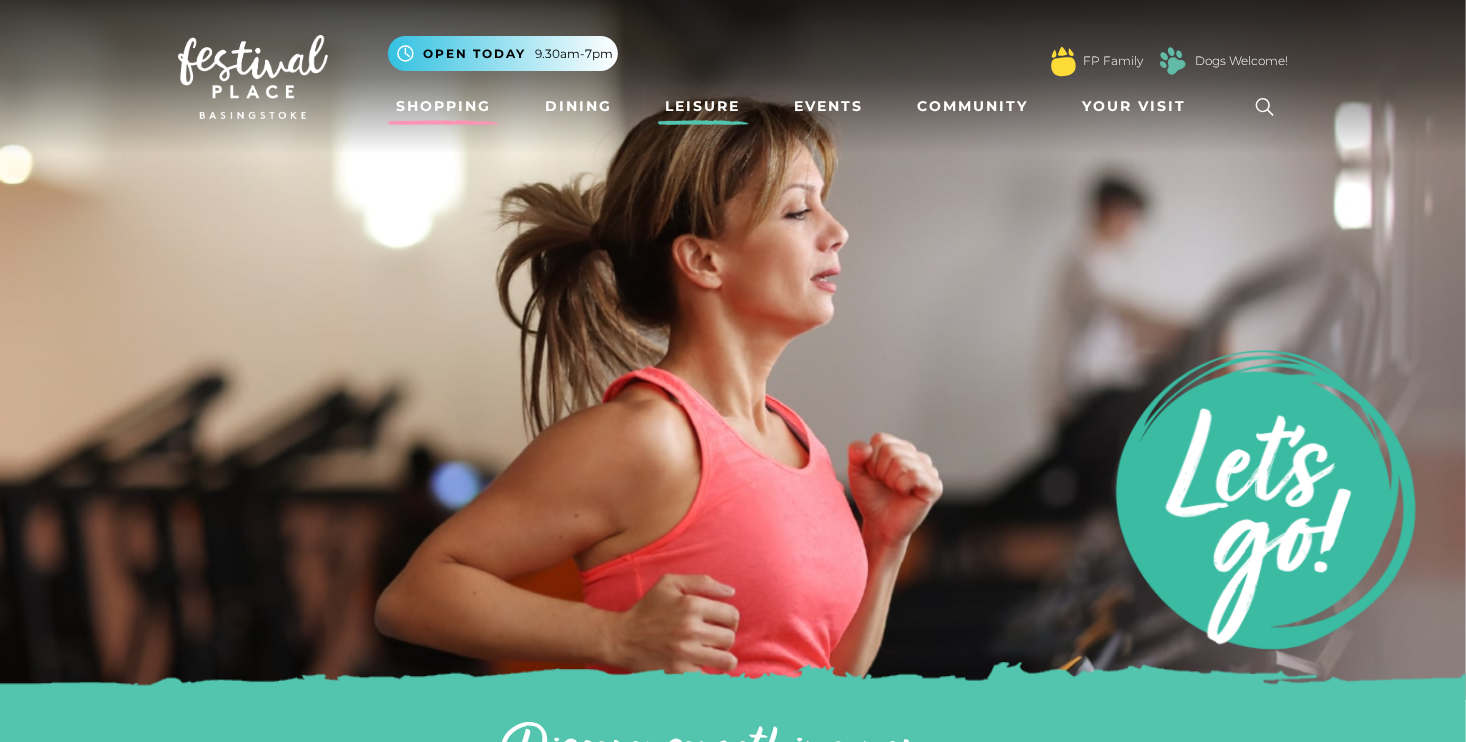 click on "Shopping" at bounding box center (443, 106) 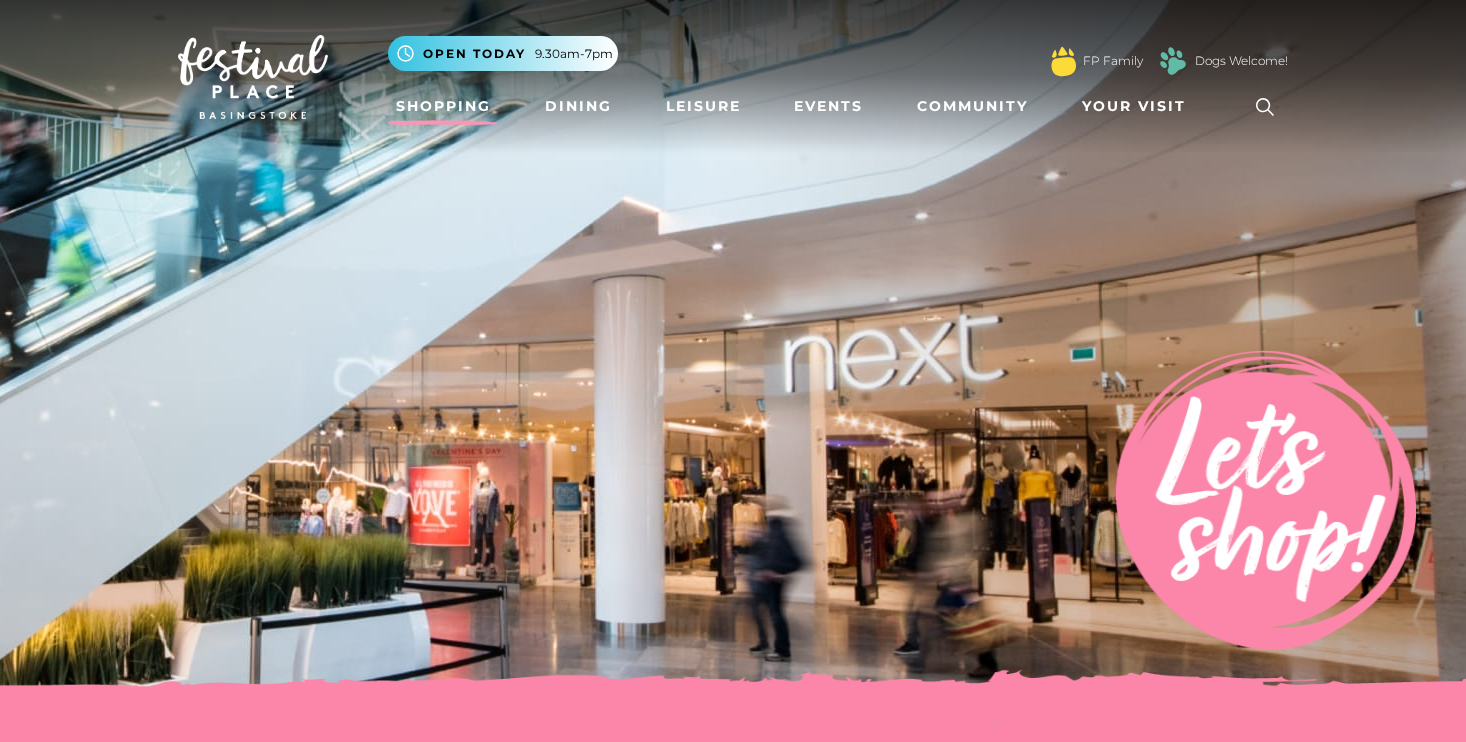 scroll, scrollTop: 0, scrollLeft: 0, axis: both 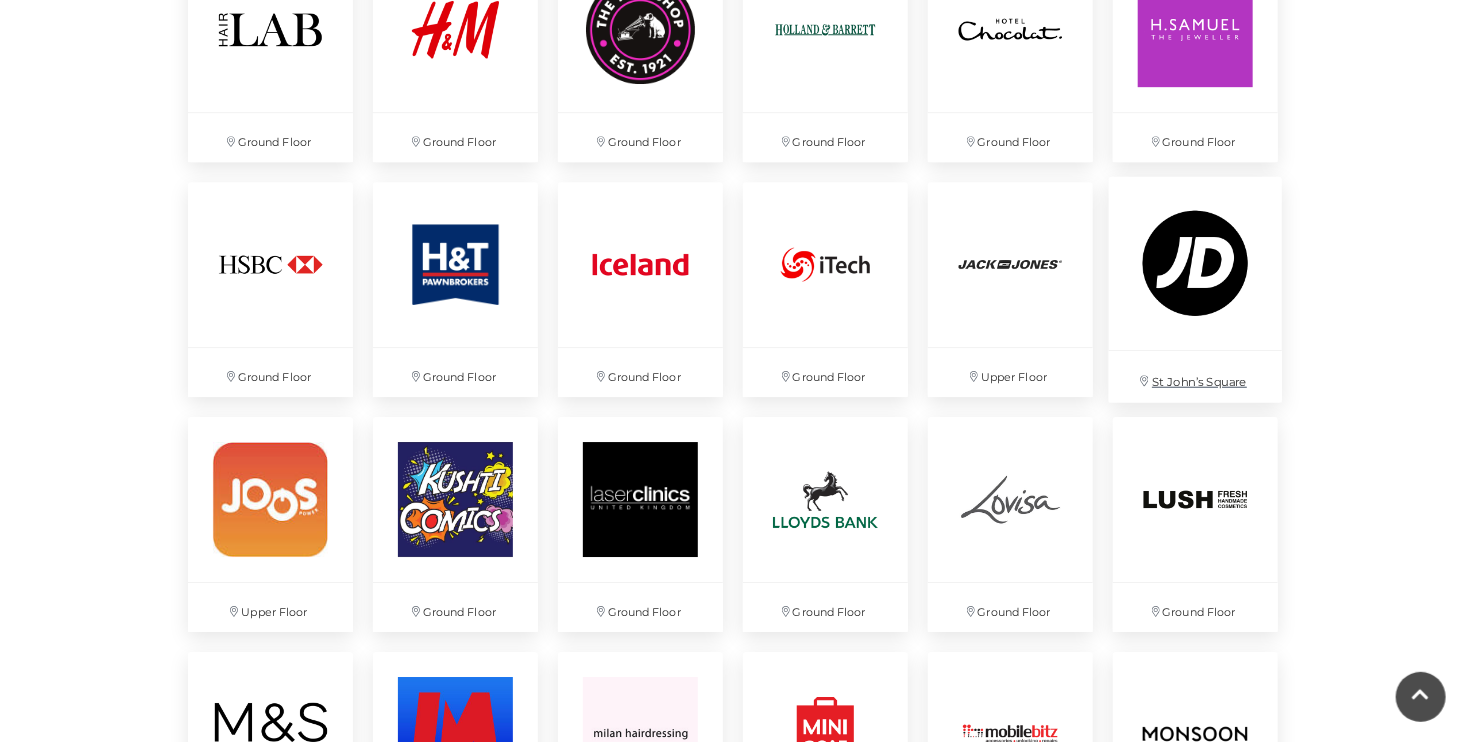 click at bounding box center [1194, 262] 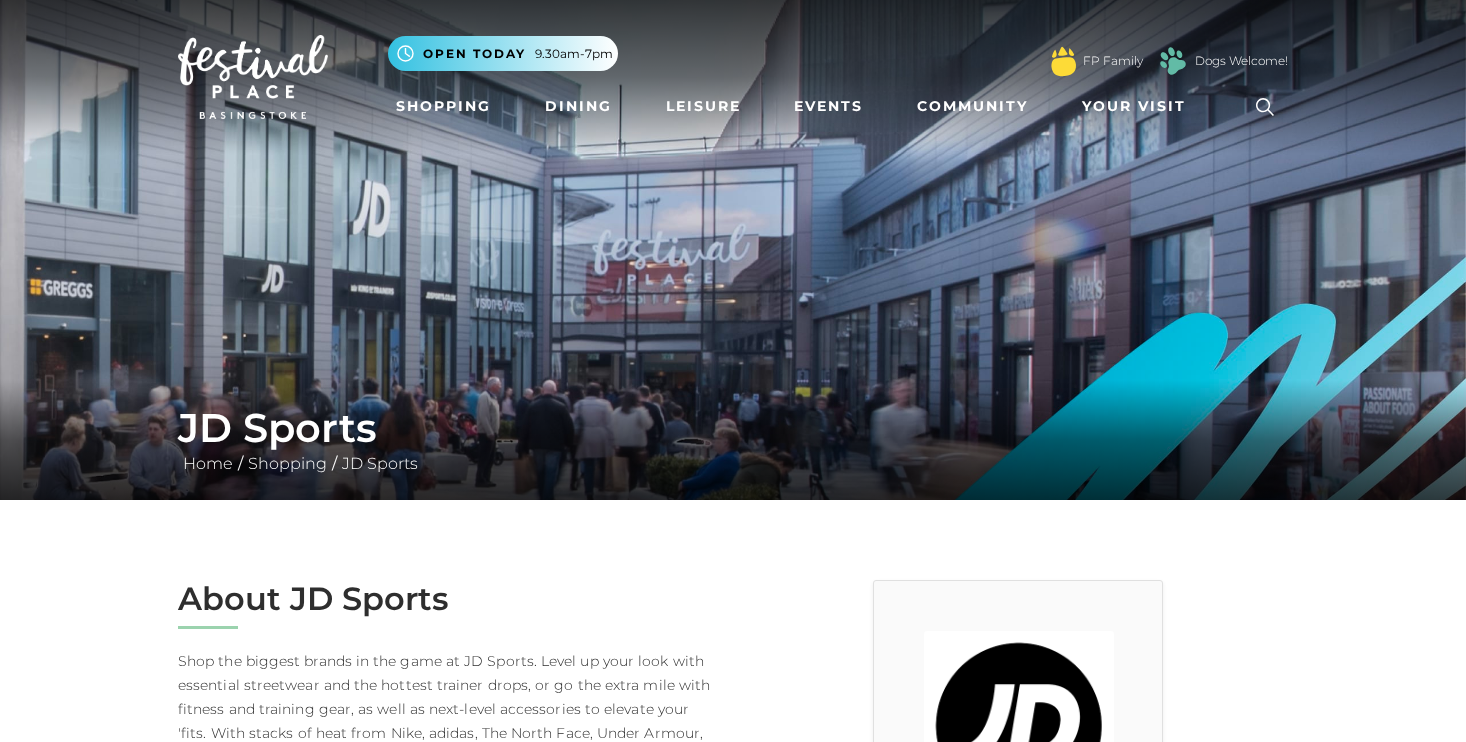 scroll, scrollTop: 0, scrollLeft: 0, axis: both 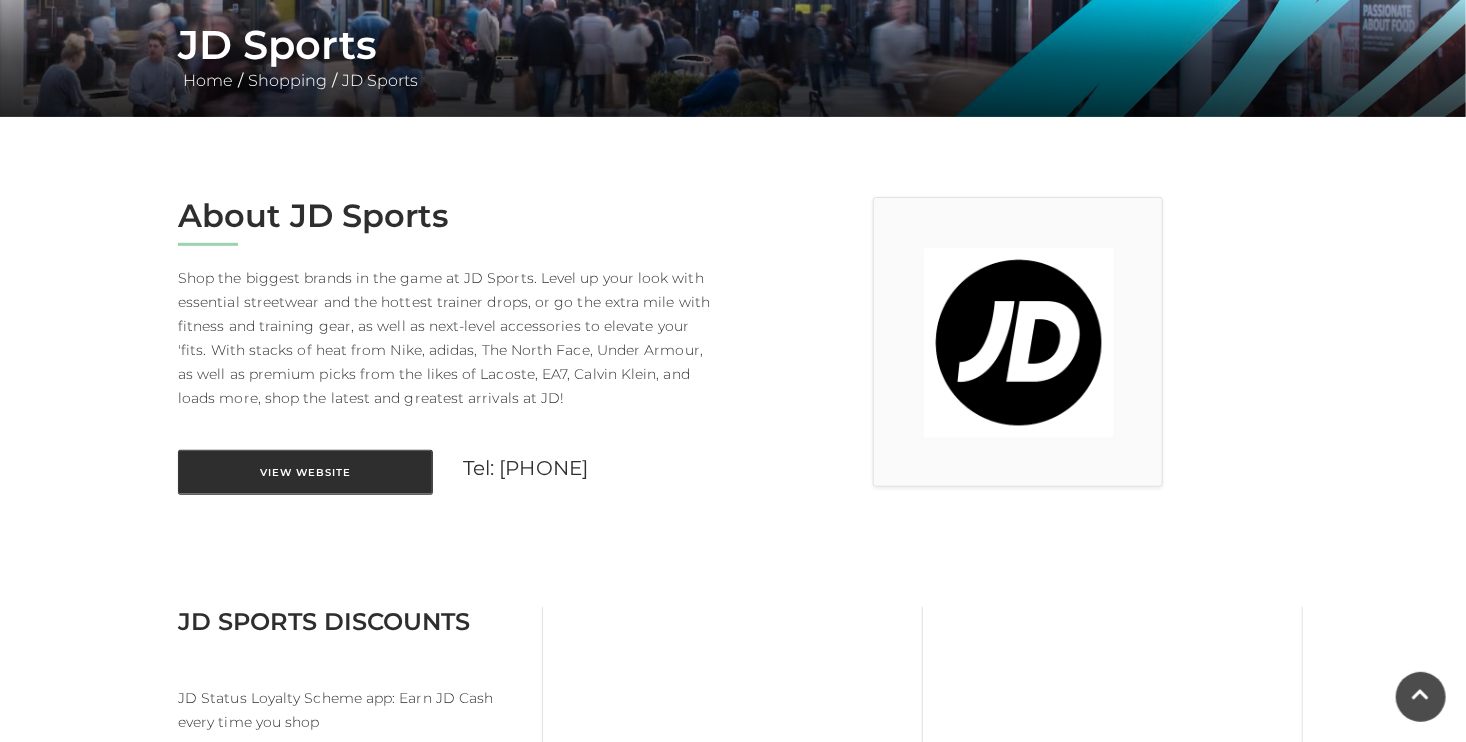 click on "View Website" at bounding box center (305, 472) 